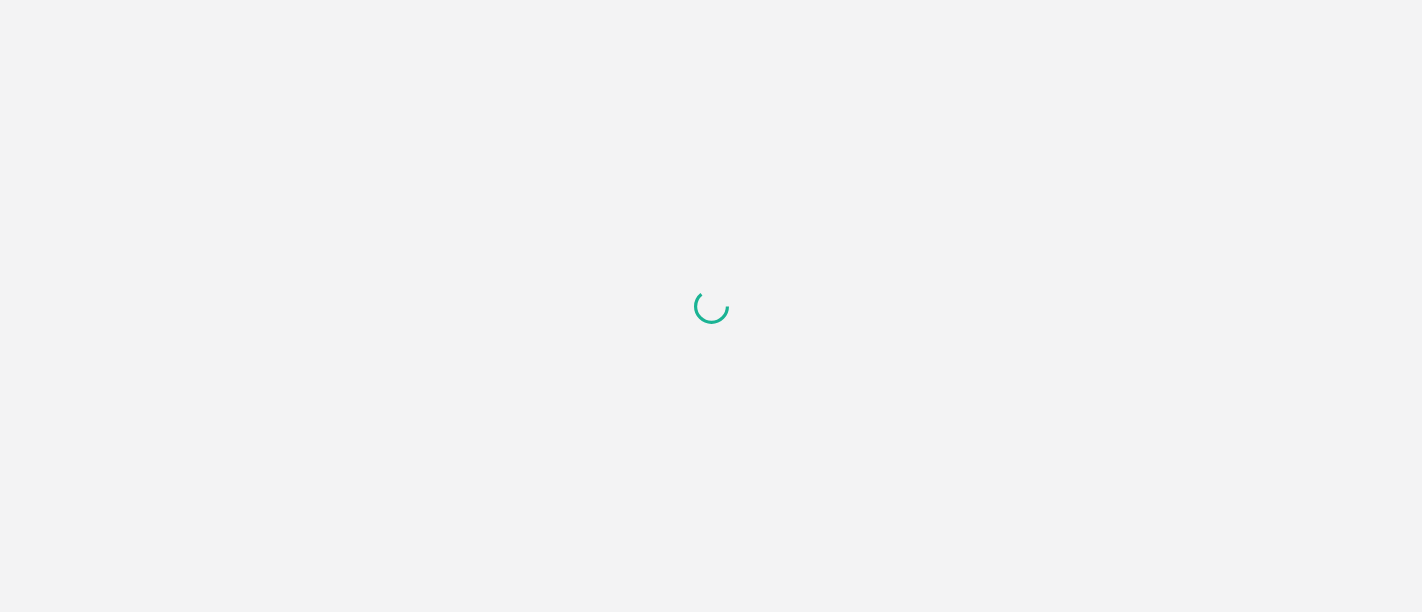 scroll, scrollTop: 0, scrollLeft: 0, axis: both 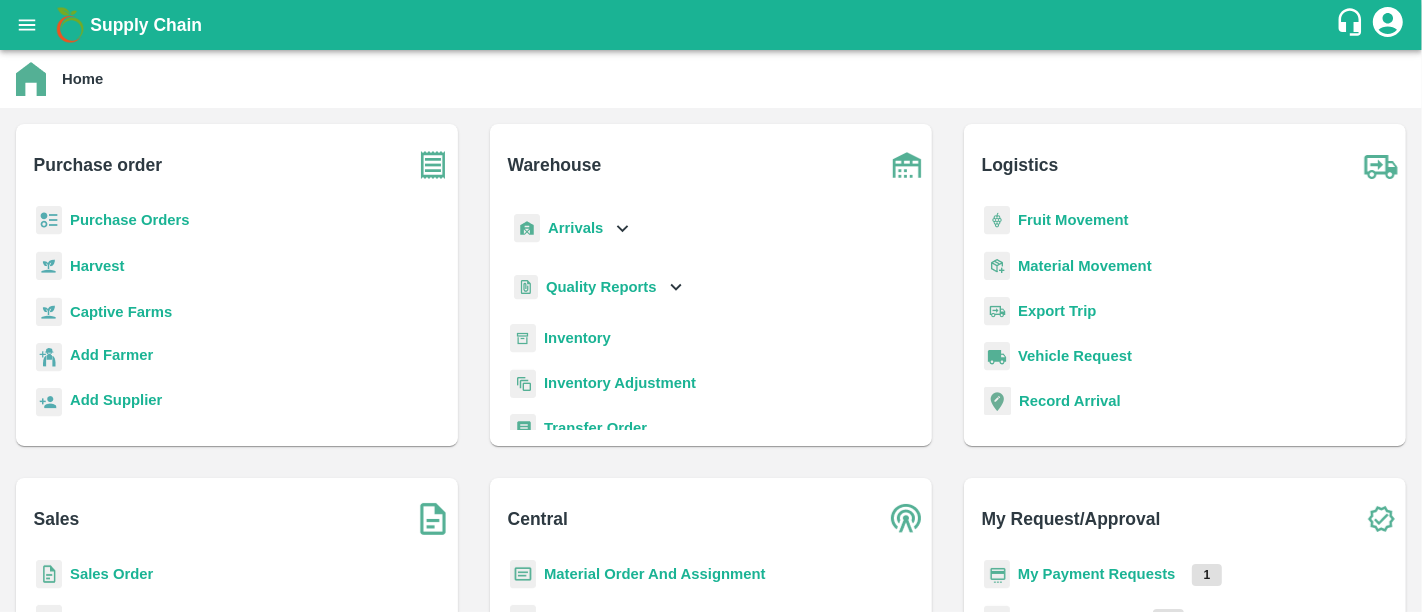 click on "My Payment Requests" at bounding box center [1097, 574] 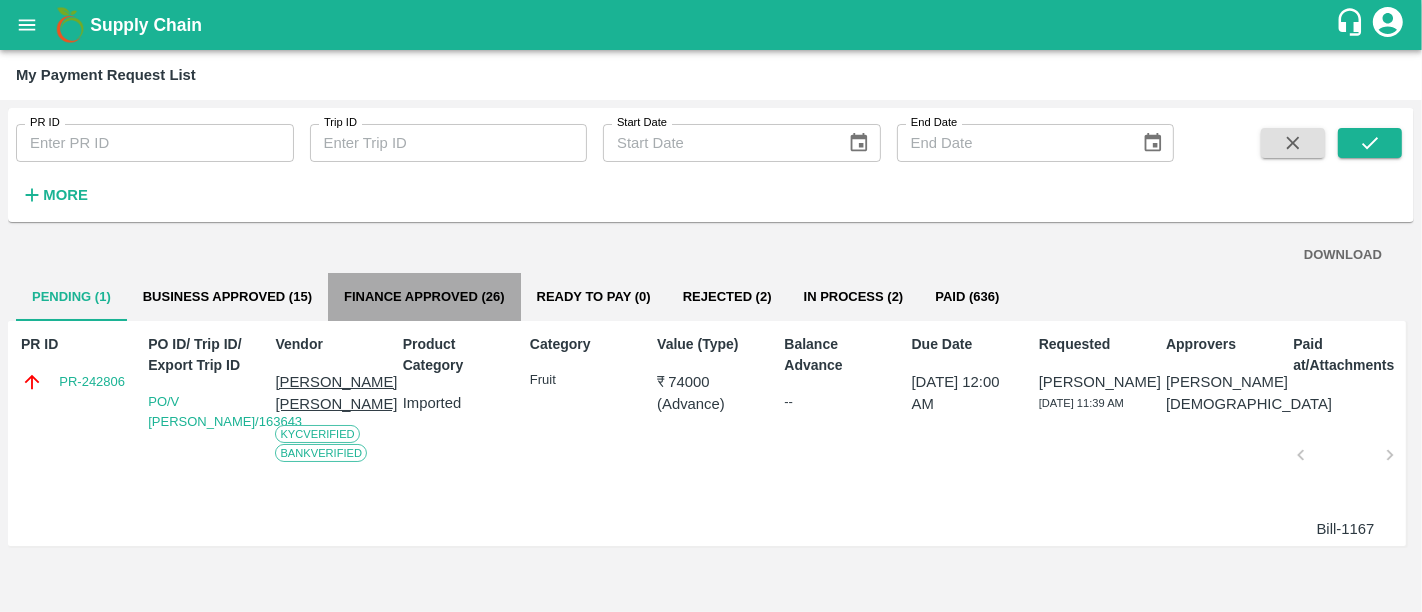 click on "Finance Approved (26)" at bounding box center [424, 297] 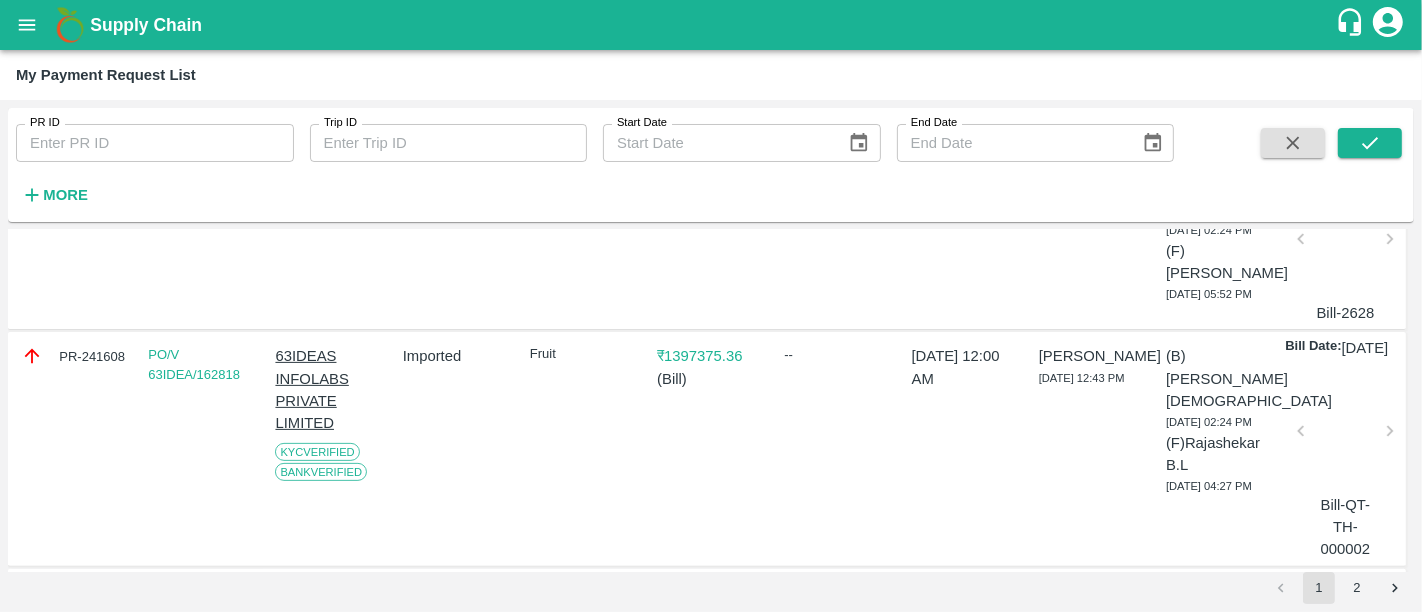 scroll, scrollTop: 602, scrollLeft: 0, axis: vertical 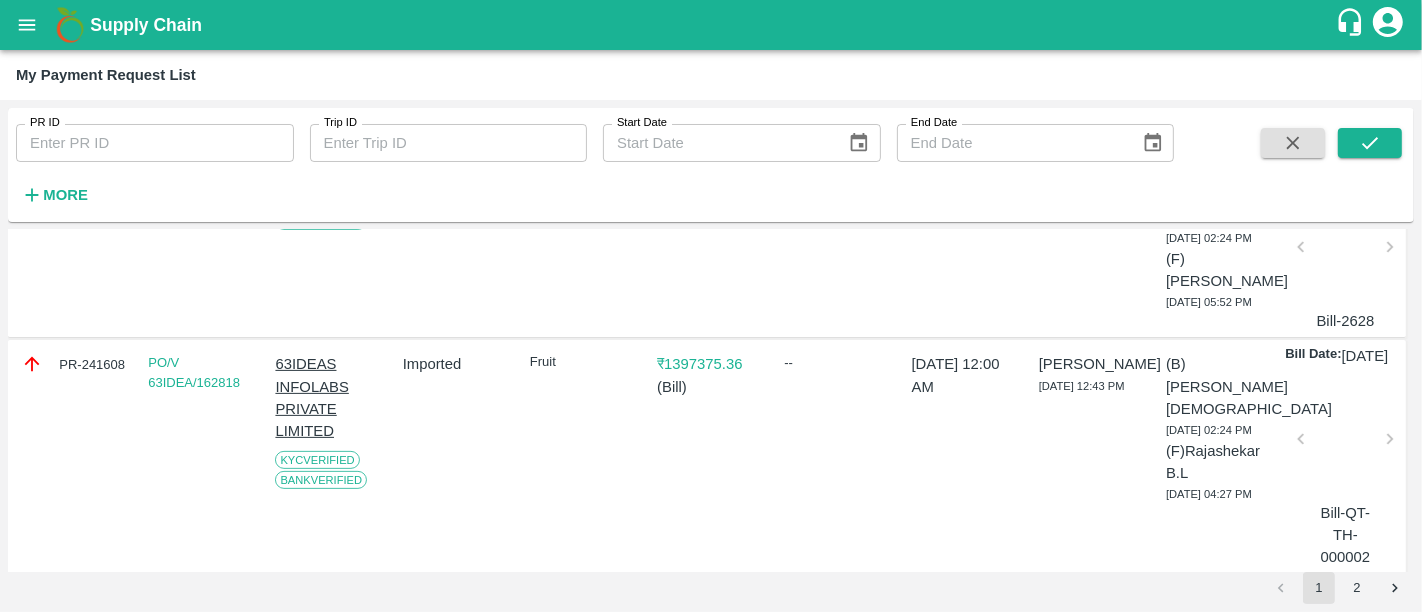 click on "₹  1397375.36" at bounding box center (711, 364) 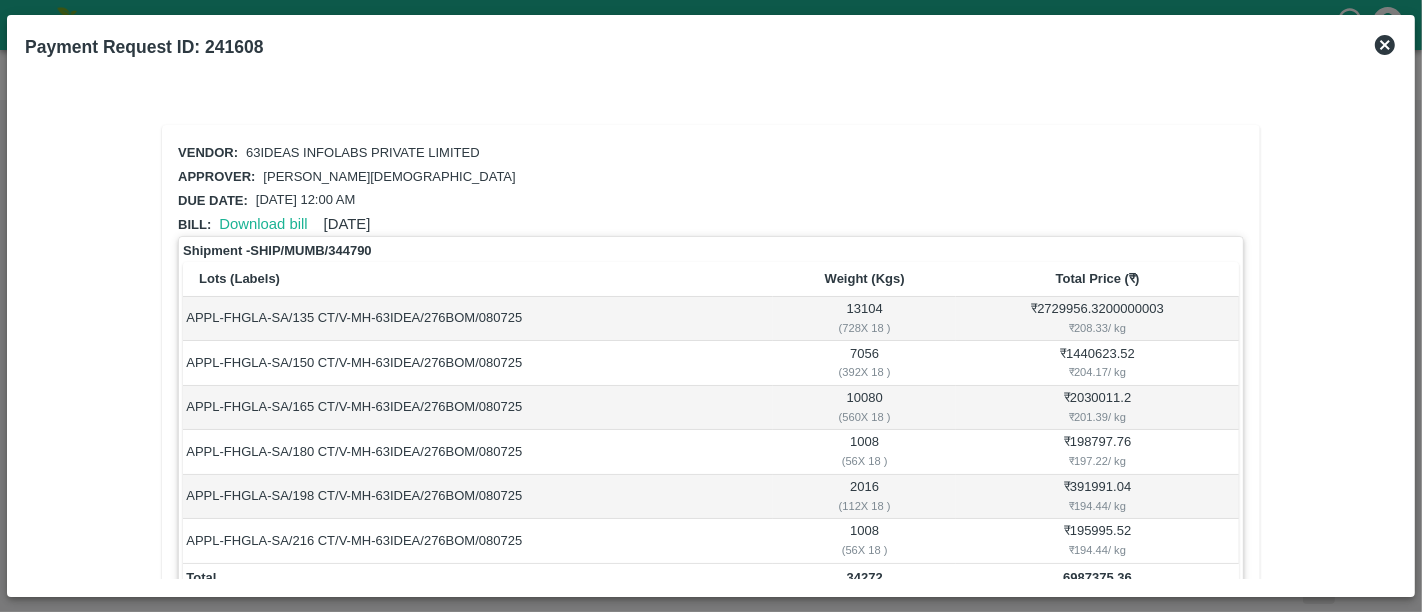 scroll, scrollTop: 237, scrollLeft: 0, axis: vertical 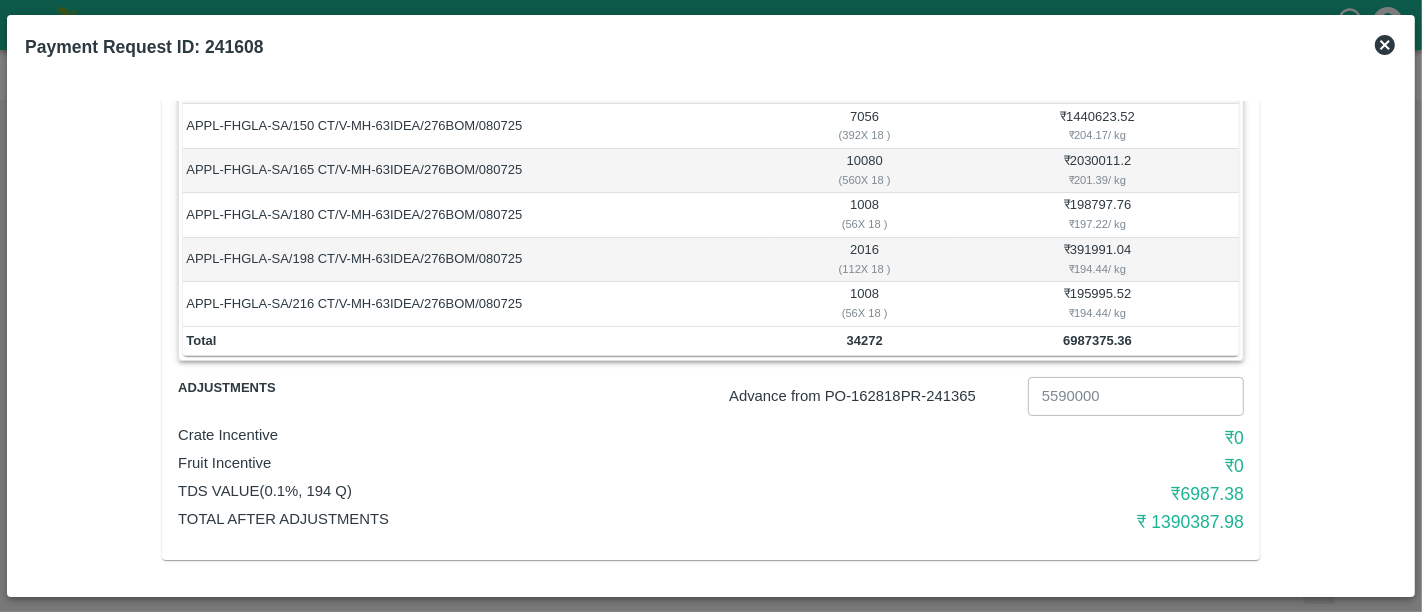 click 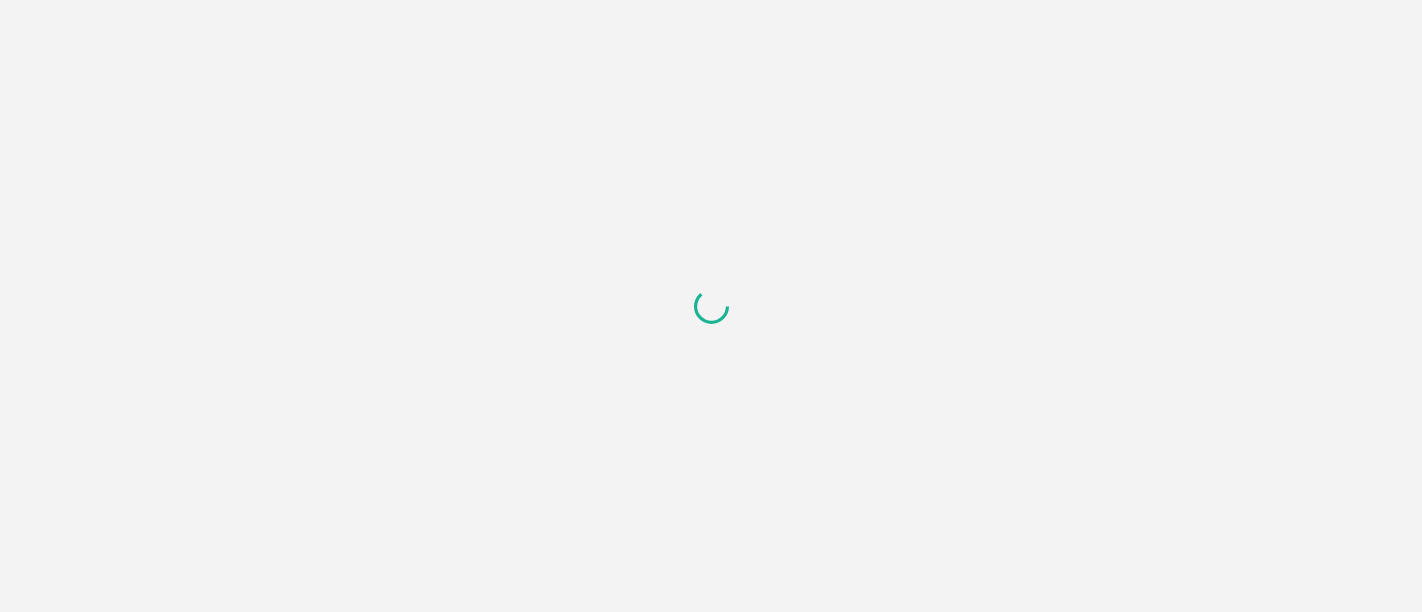 scroll, scrollTop: 0, scrollLeft: 0, axis: both 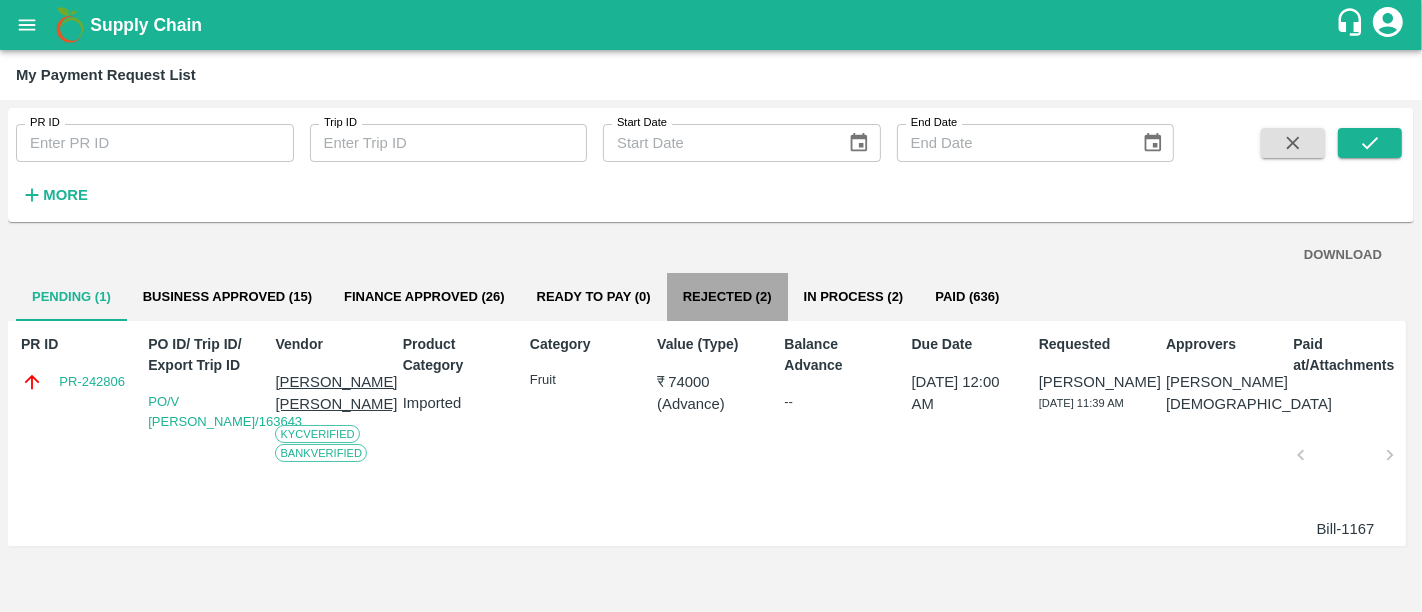 click on "Rejected (2)" at bounding box center (727, 297) 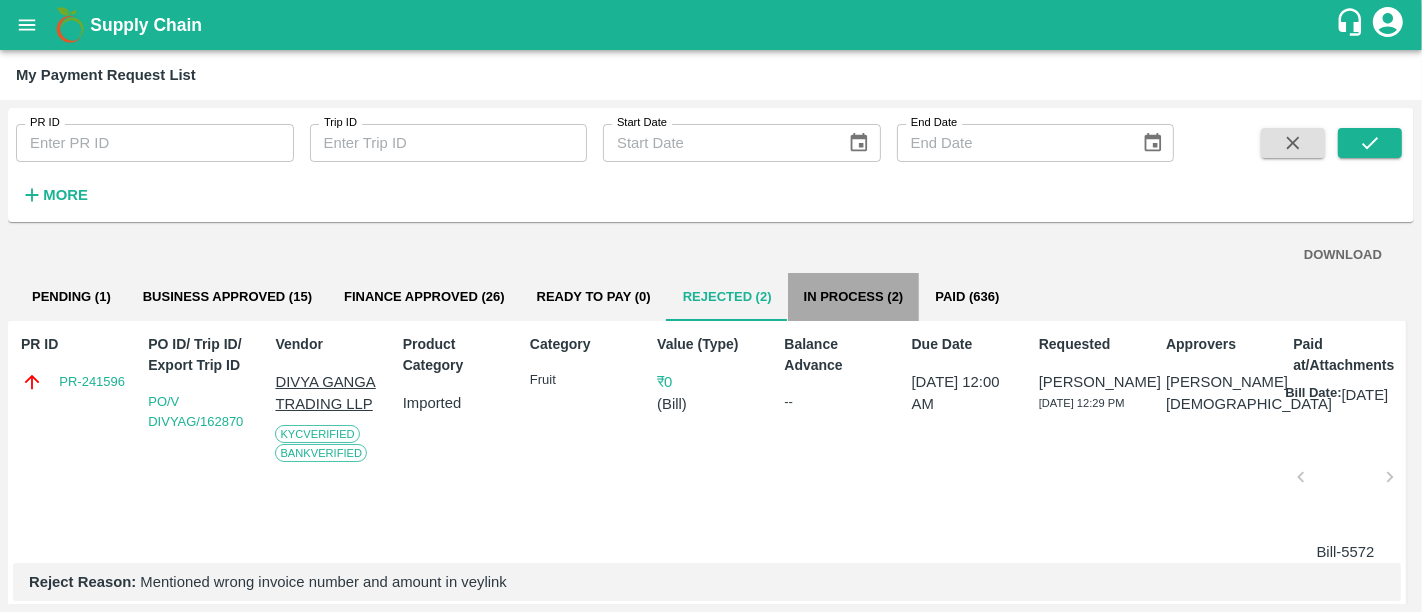 click on "In Process (2)" at bounding box center [854, 297] 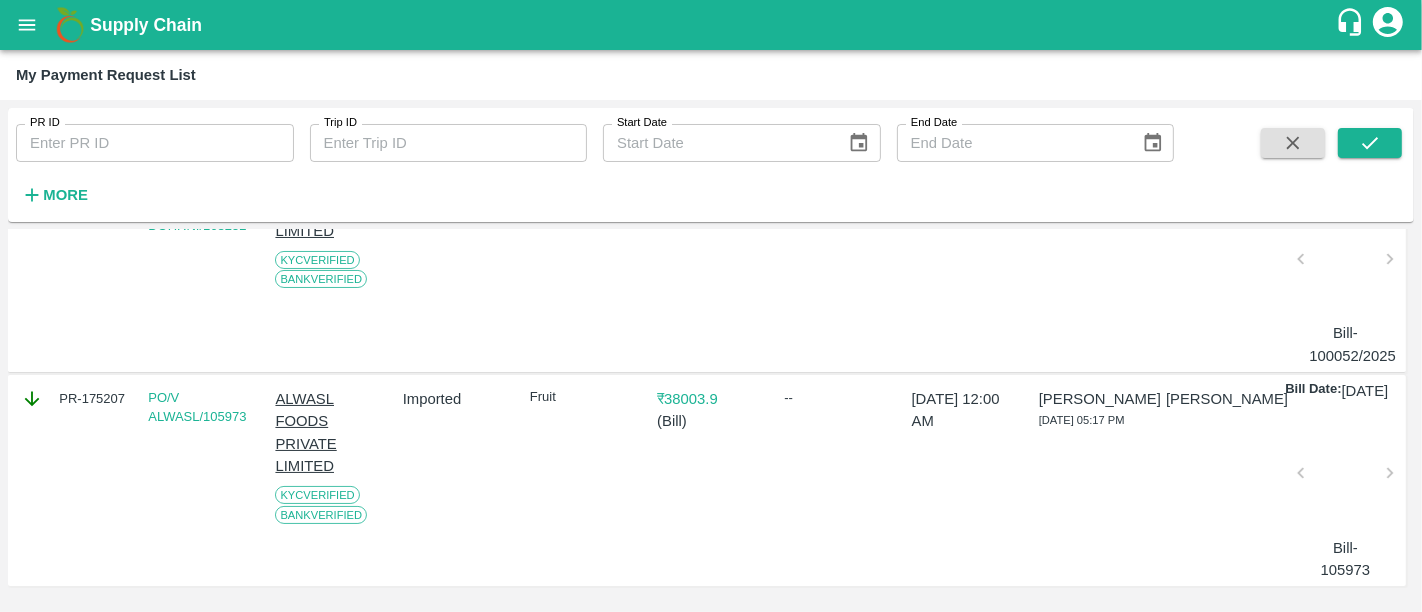 scroll, scrollTop: 0, scrollLeft: 0, axis: both 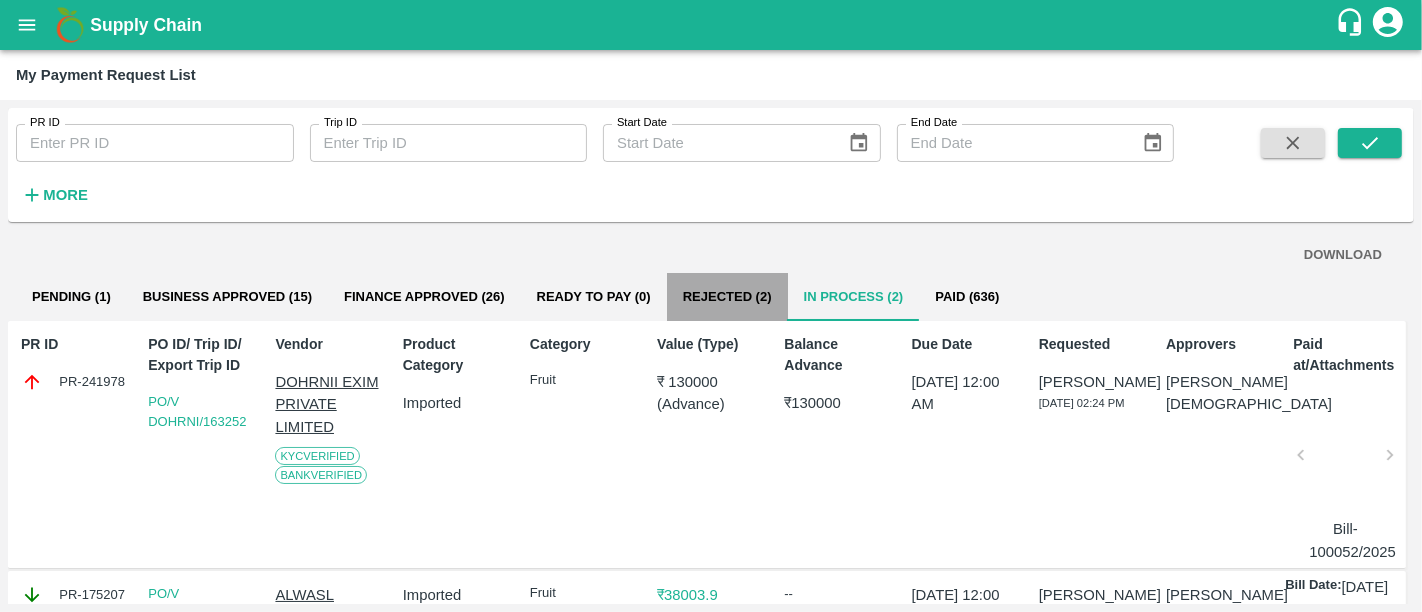 click on "Rejected (2)" at bounding box center [727, 297] 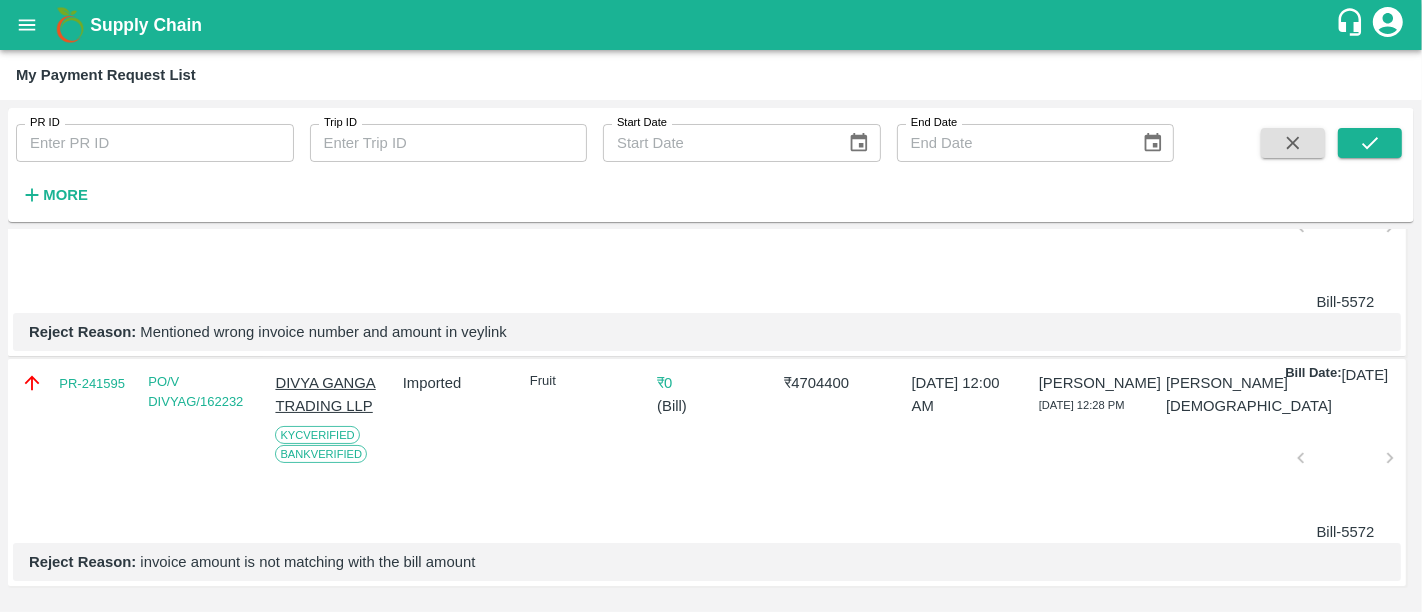 scroll, scrollTop: 0, scrollLeft: 0, axis: both 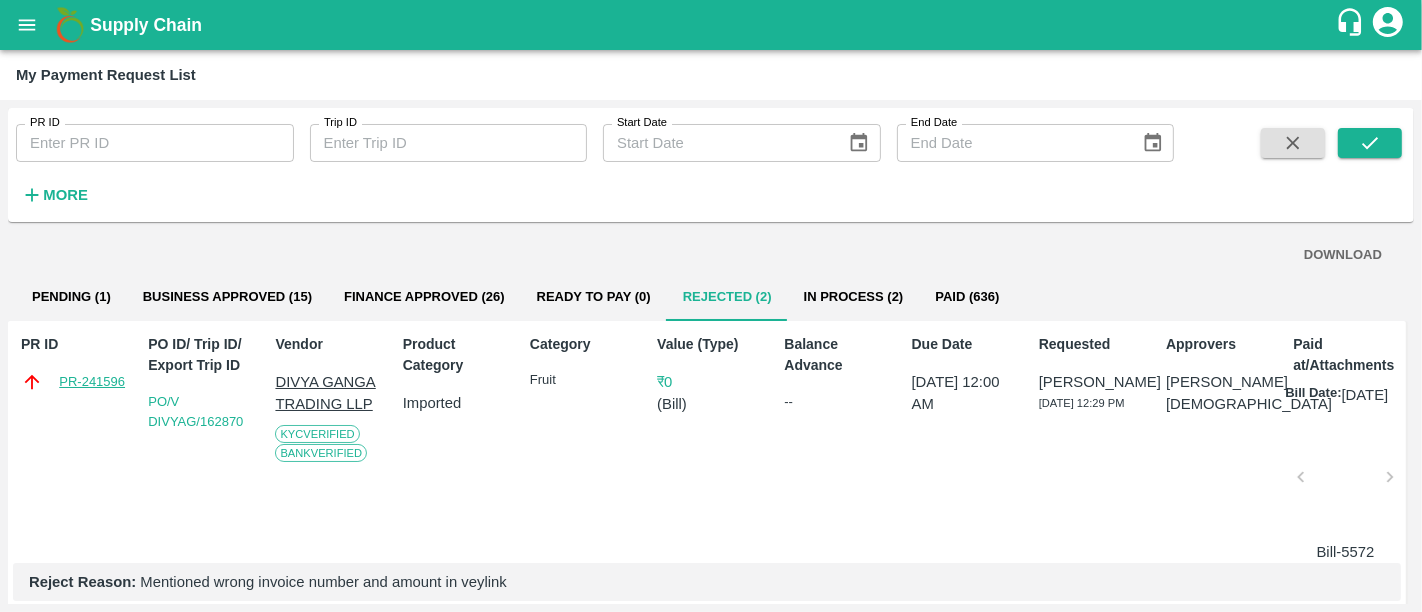 click on "PR-241596" at bounding box center (92, 382) 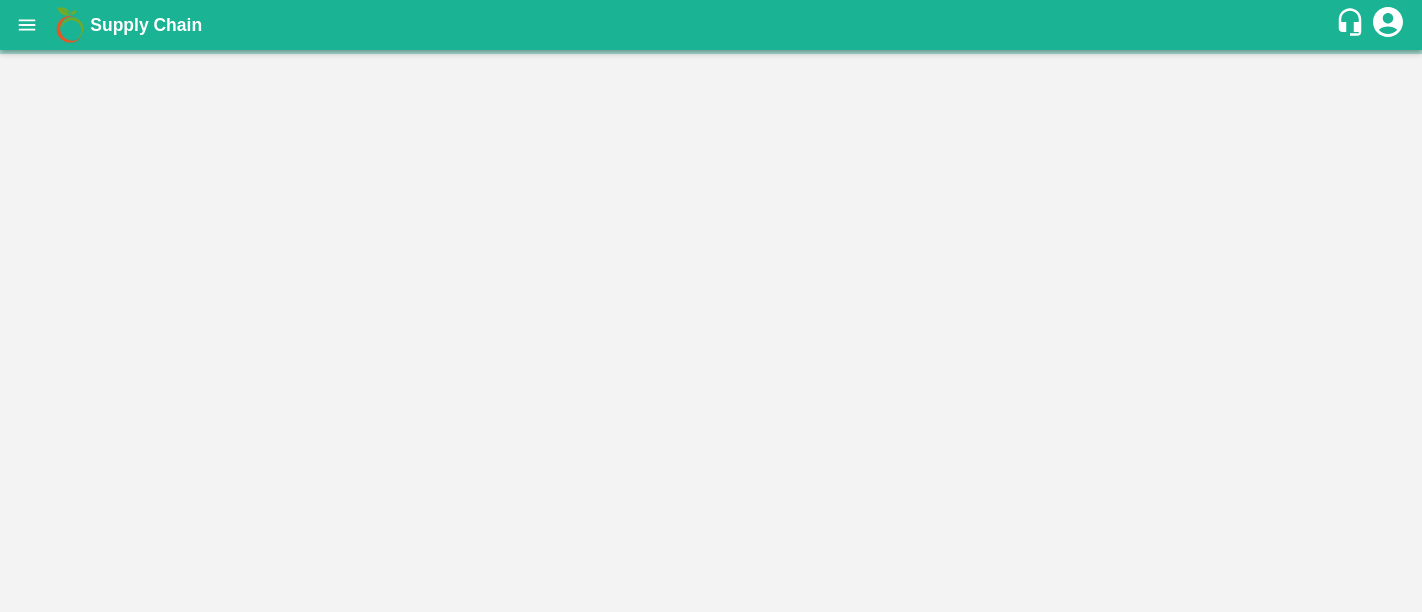 scroll, scrollTop: 0, scrollLeft: 0, axis: both 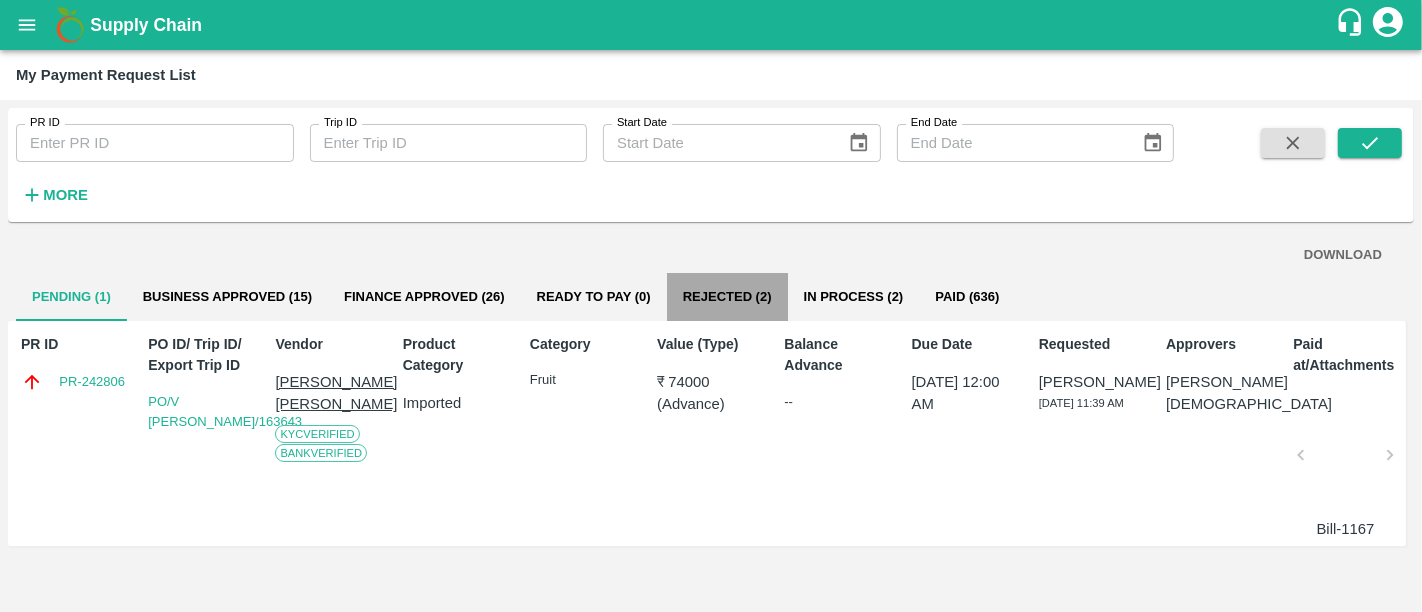 click on "Rejected (2)" at bounding box center (727, 297) 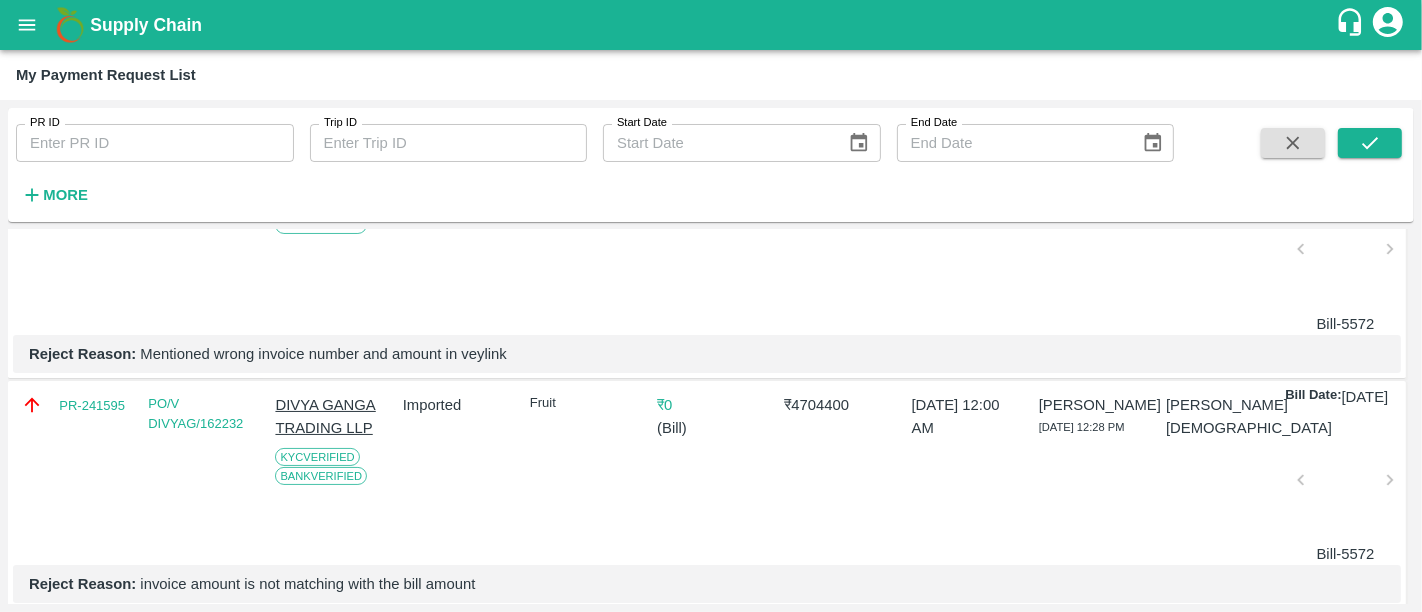 scroll, scrollTop: 223, scrollLeft: 0, axis: vertical 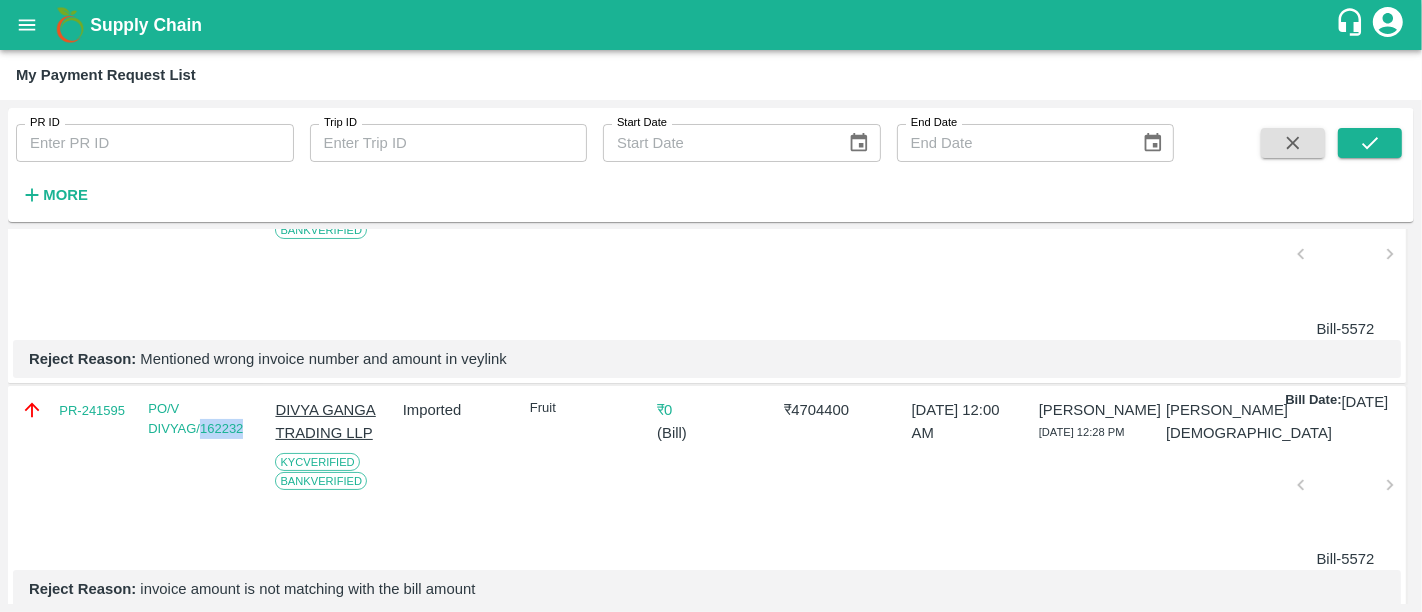 drag, startPoint x: 258, startPoint y: 444, endPoint x: 200, endPoint y: 481, distance: 68.7968 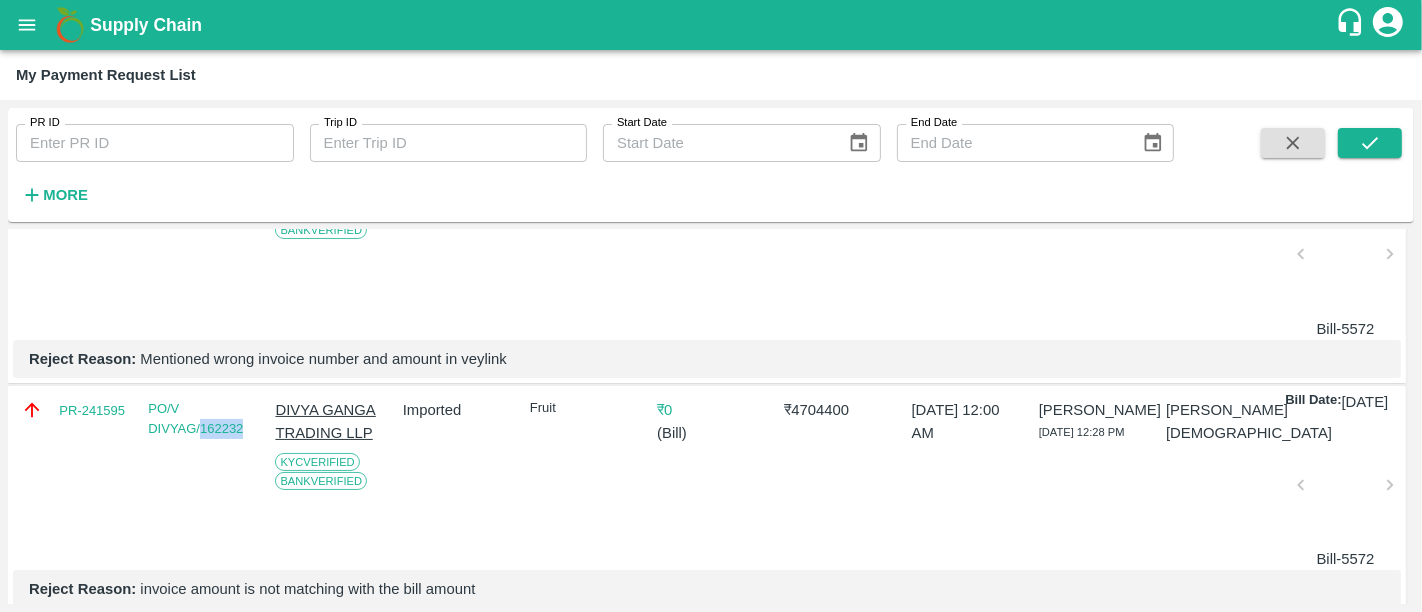 click on "PR-241595 PO/V DIVYAG/162232 DIVYA GANGA TRADING LLP KYC  Verified Bank  Verified Imported Fruit ₹  0 ( Bill ) ₹  4704400 12 Jul 2025, 12:00 AM Pallav Bansal 10 Jul 2025, 12:28 PM Neeti Jain  Bill Date: 02 Jul 2025 Bill-5572 Reject Reason:   invoice amount is not matching with the bill amount" at bounding box center [707, 499] 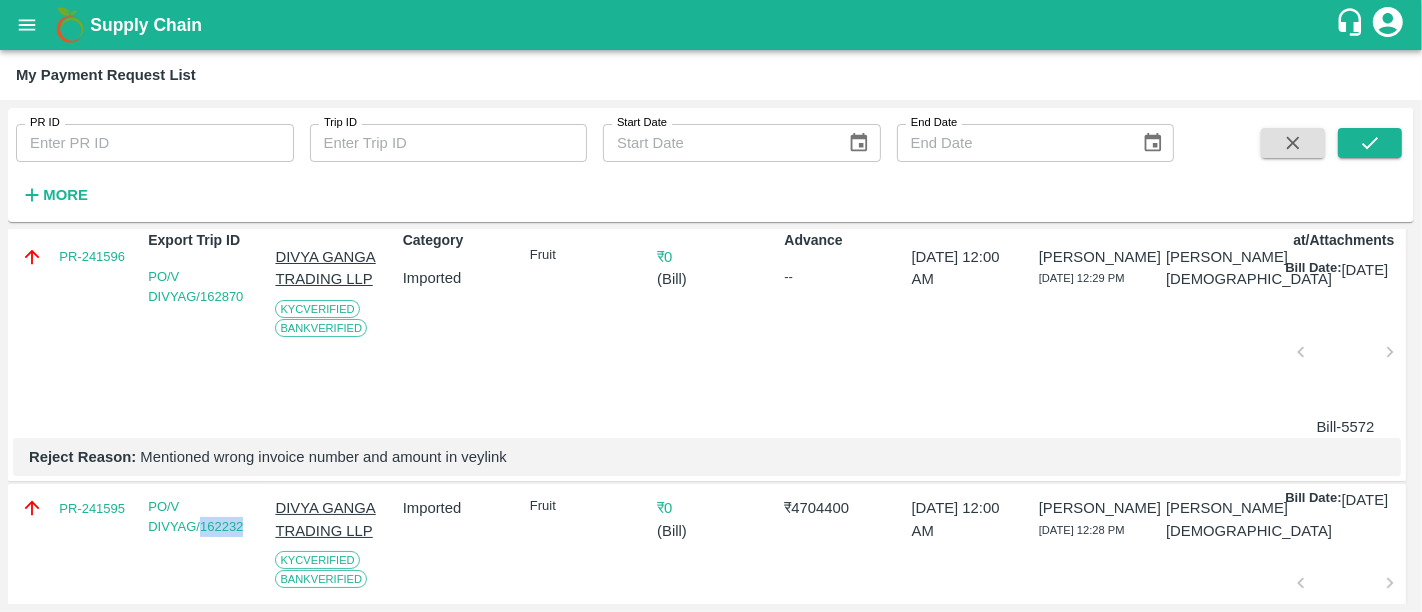 scroll, scrollTop: 72, scrollLeft: 0, axis: vertical 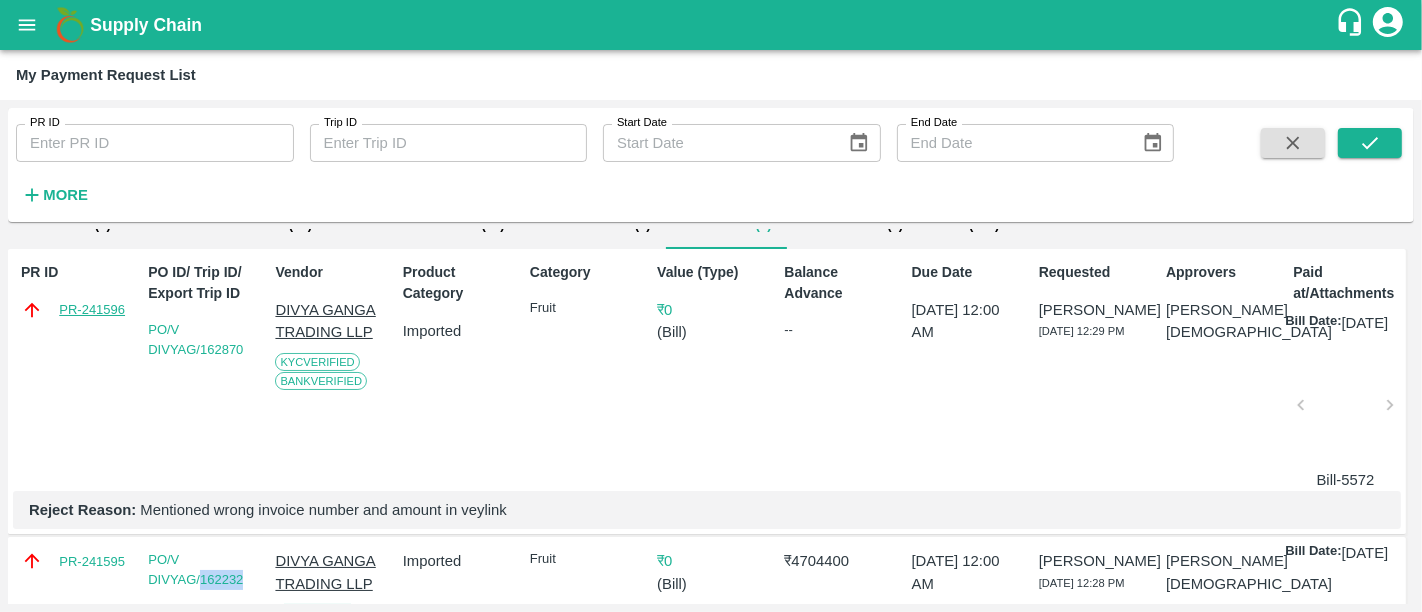 click on "PR-241596" at bounding box center (92, 310) 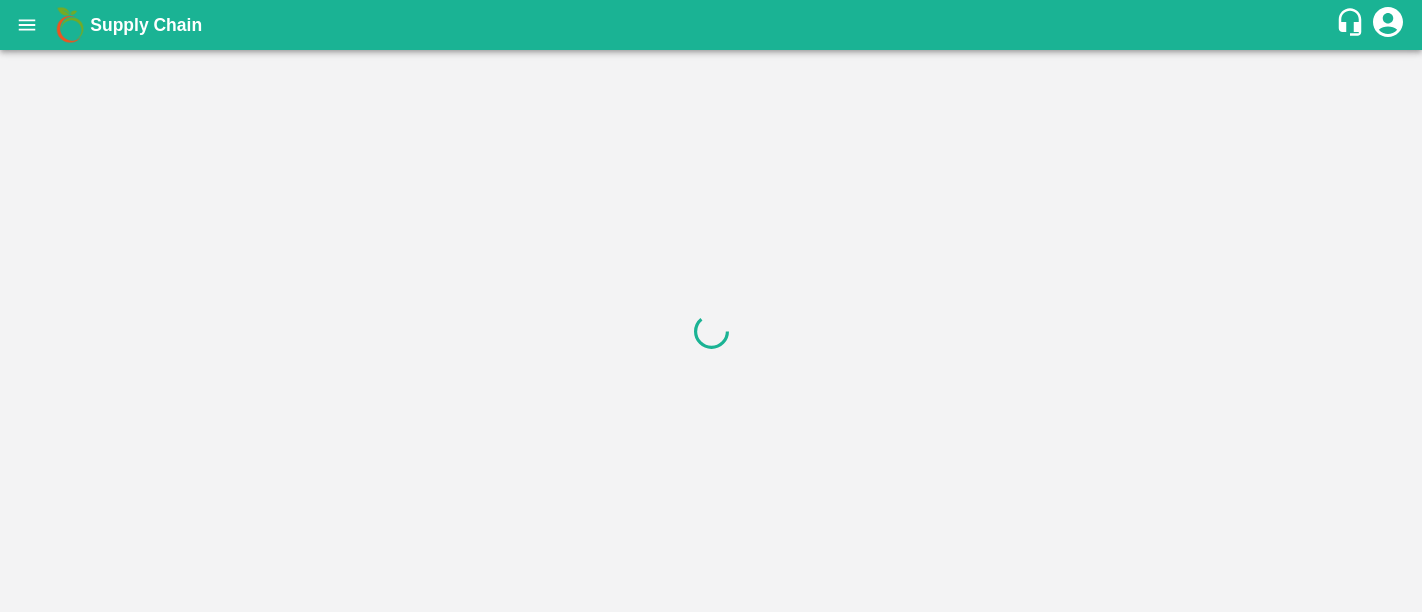 scroll, scrollTop: 0, scrollLeft: 0, axis: both 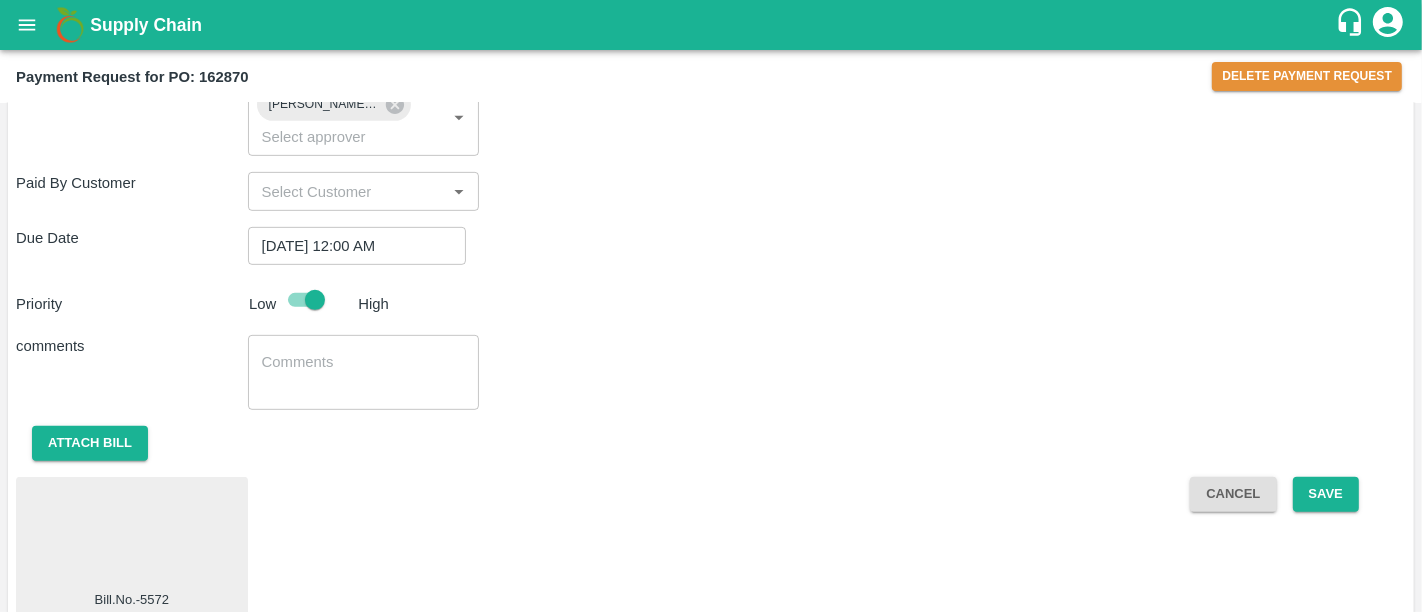 click on "x ​" at bounding box center (364, 372) 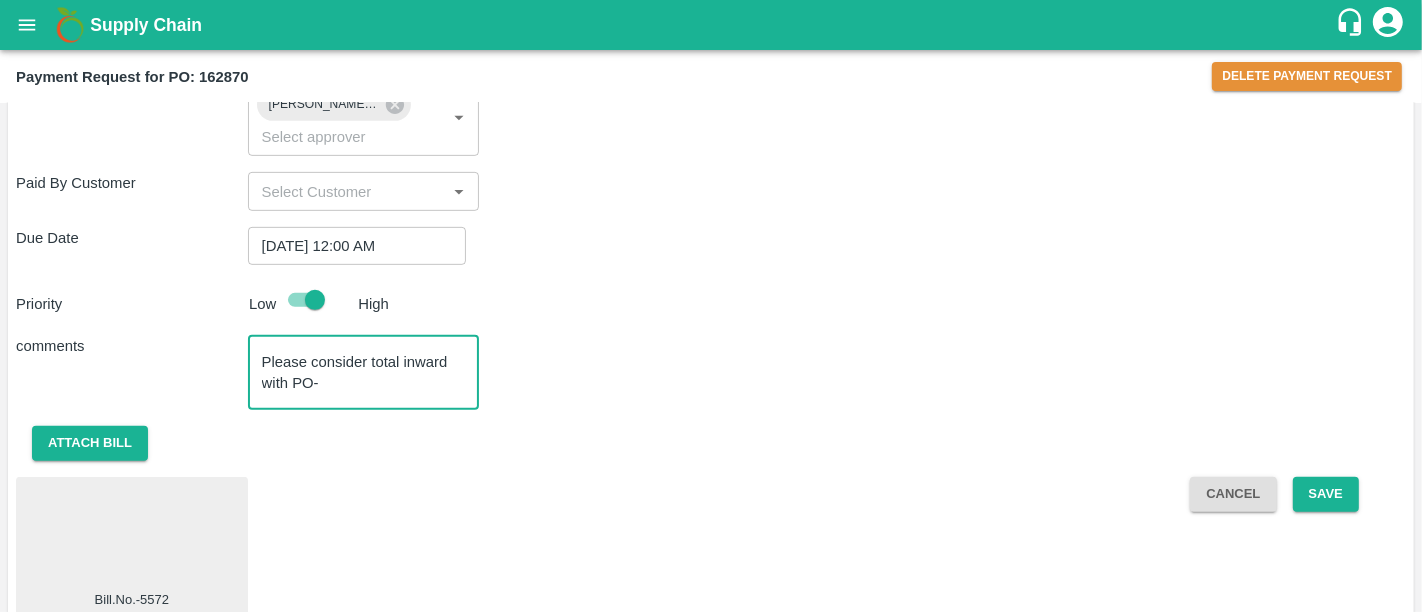 paste on "162232" 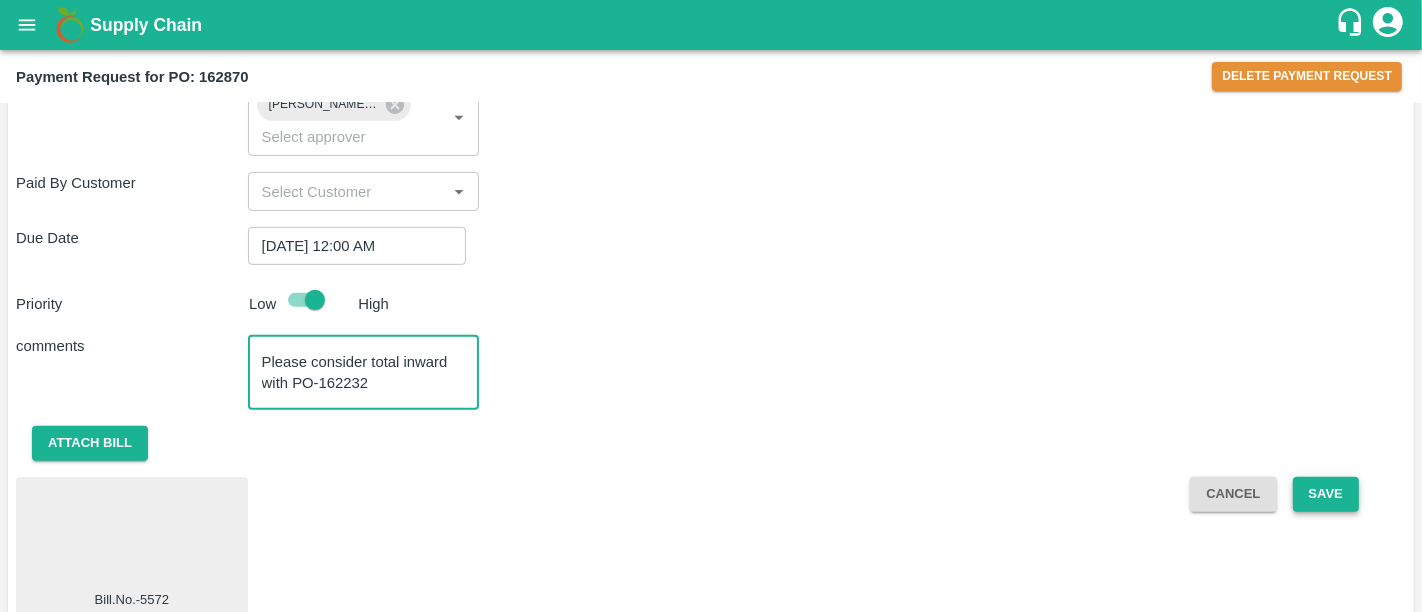 type on "Please consider total inward with PO-162232" 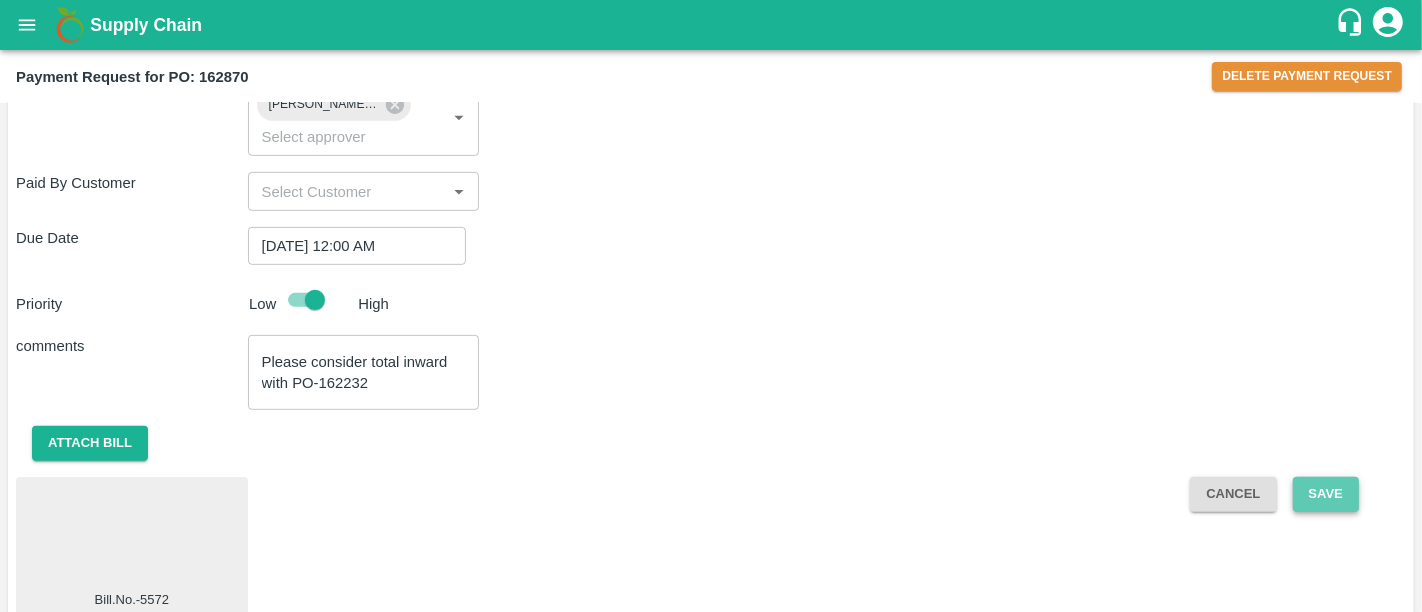 click on "Save" at bounding box center [1326, 494] 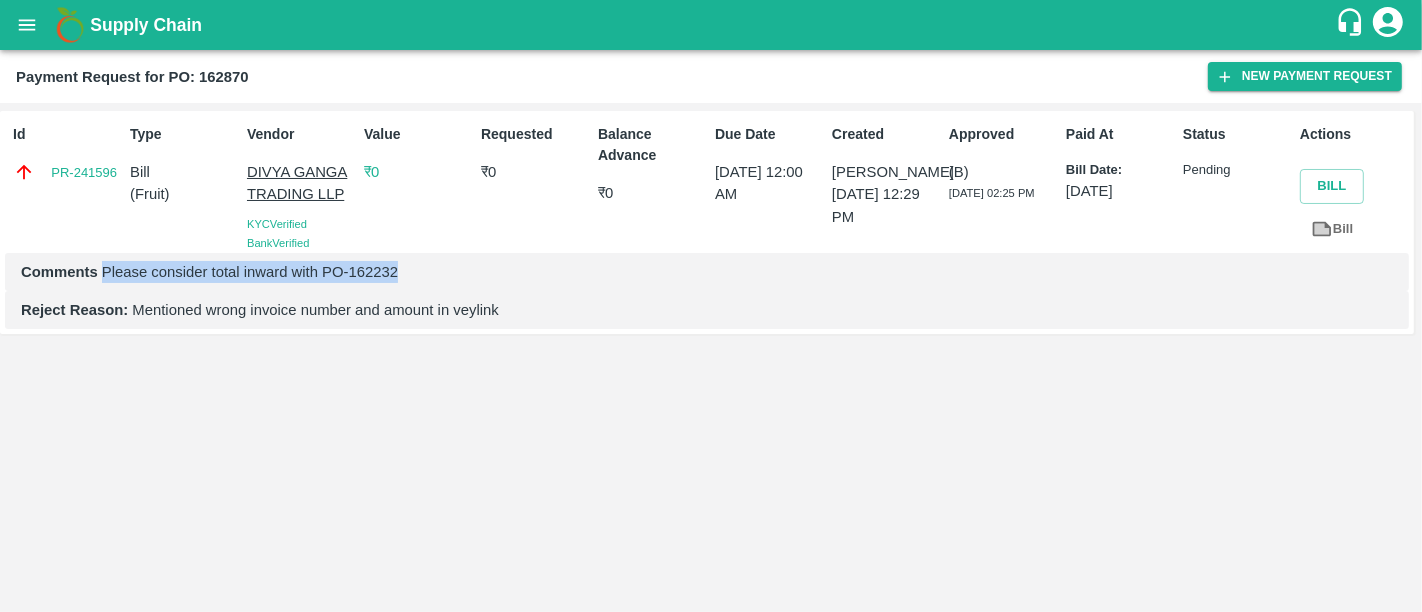 drag, startPoint x: 402, startPoint y: 275, endPoint x: 100, endPoint y: 281, distance: 302.0596 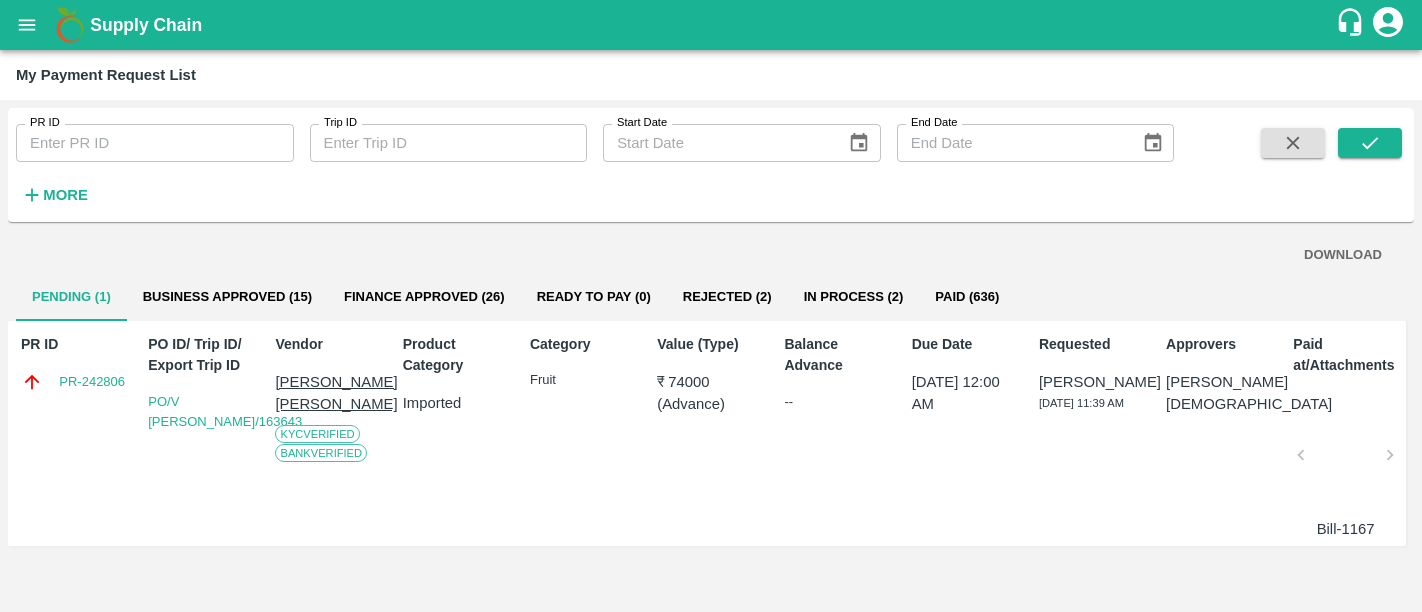 scroll, scrollTop: 0, scrollLeft: 0, axis: both 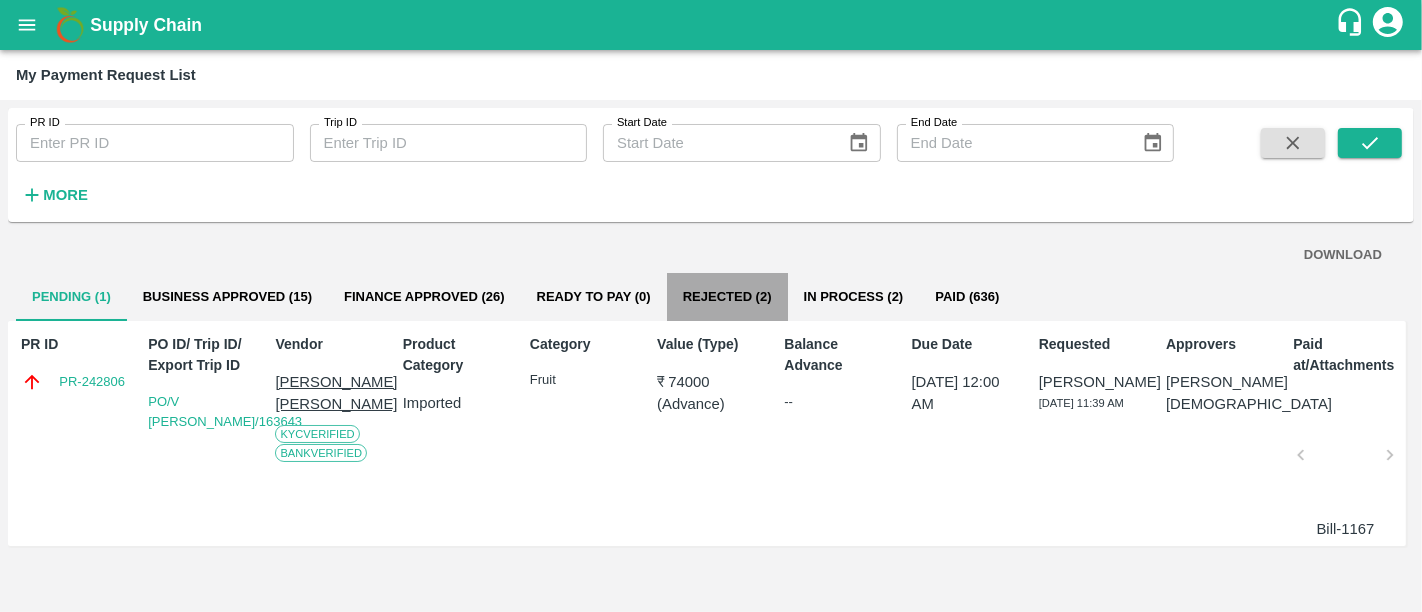 click on "Rejected (2)" at bounding box center [727, 297] 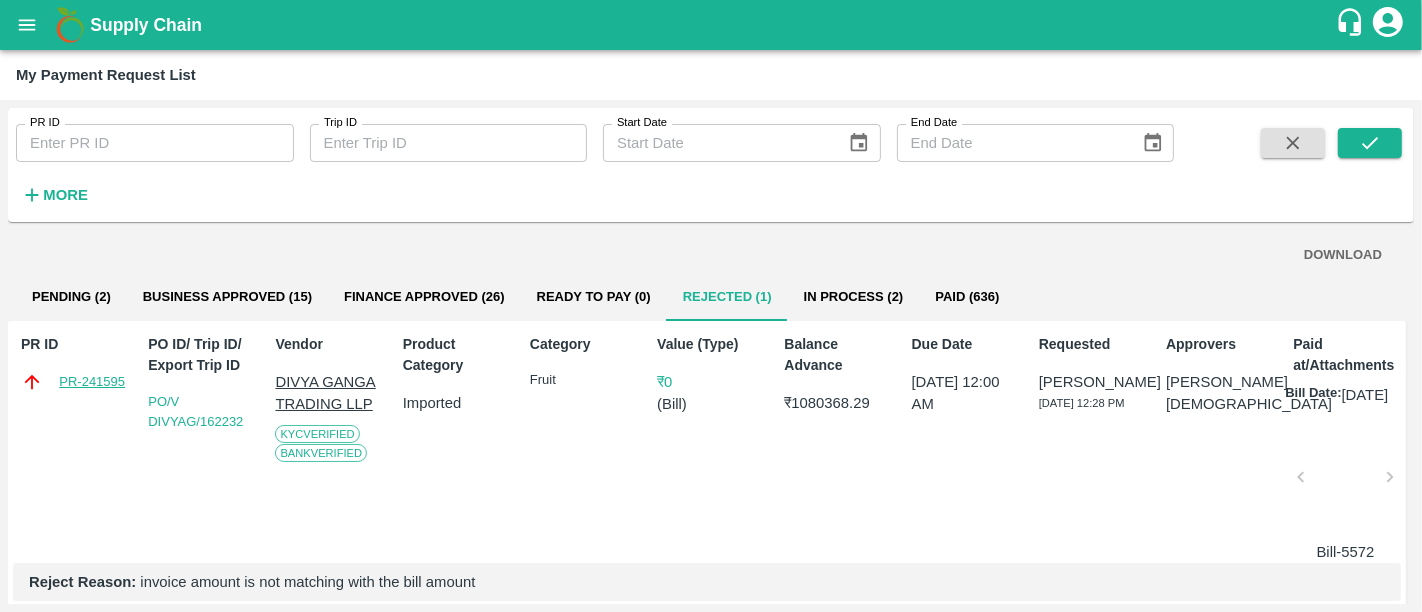 click on "PR-241595" at bounding box center (92, 382) 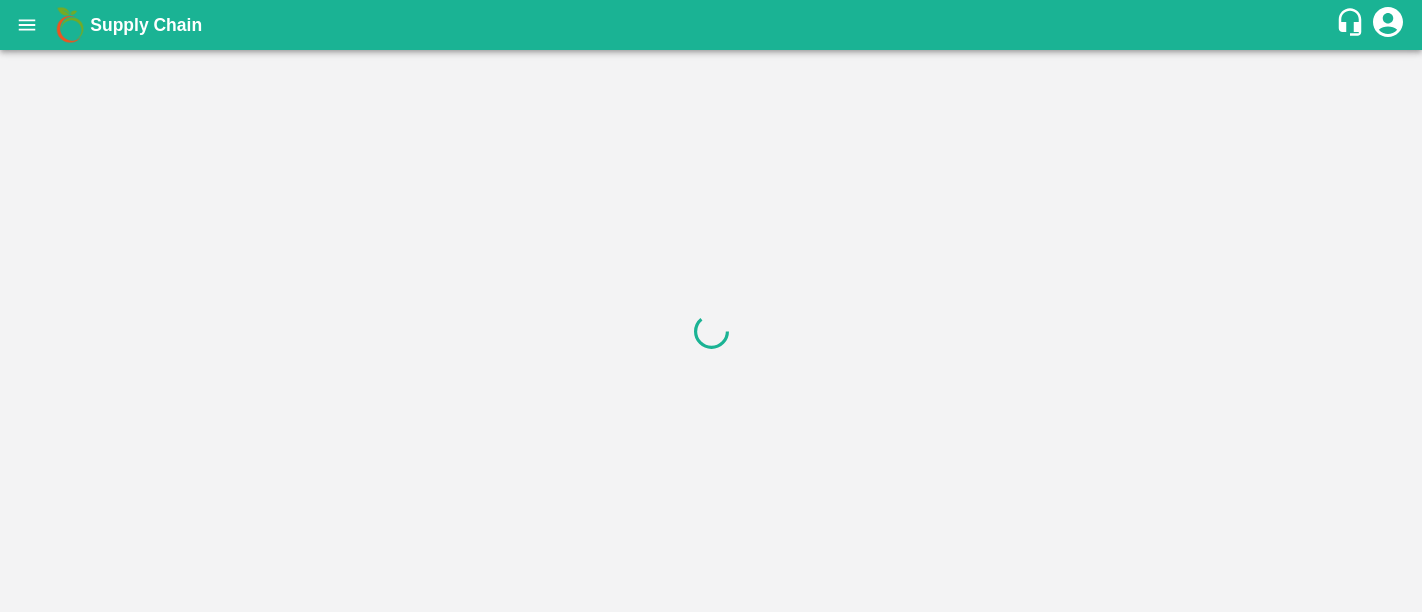 scroll, scrollTop: 0, scrollLeft: 0, axis: both 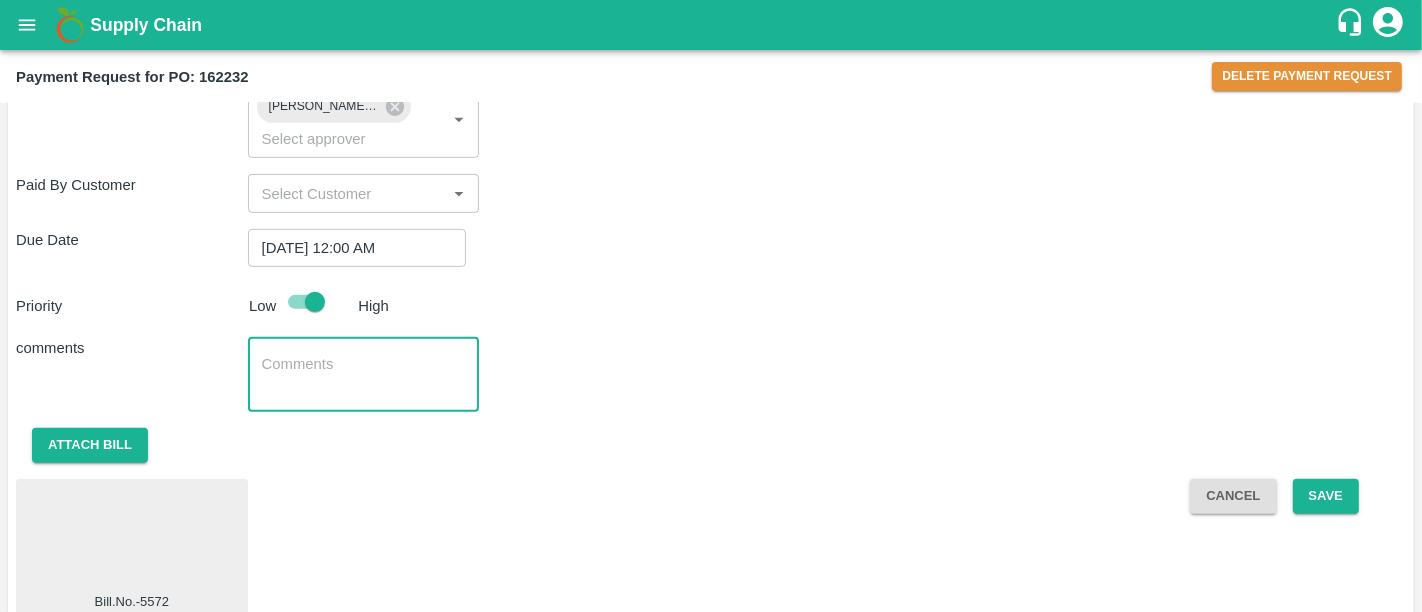 click at bounding box center (364, 375) 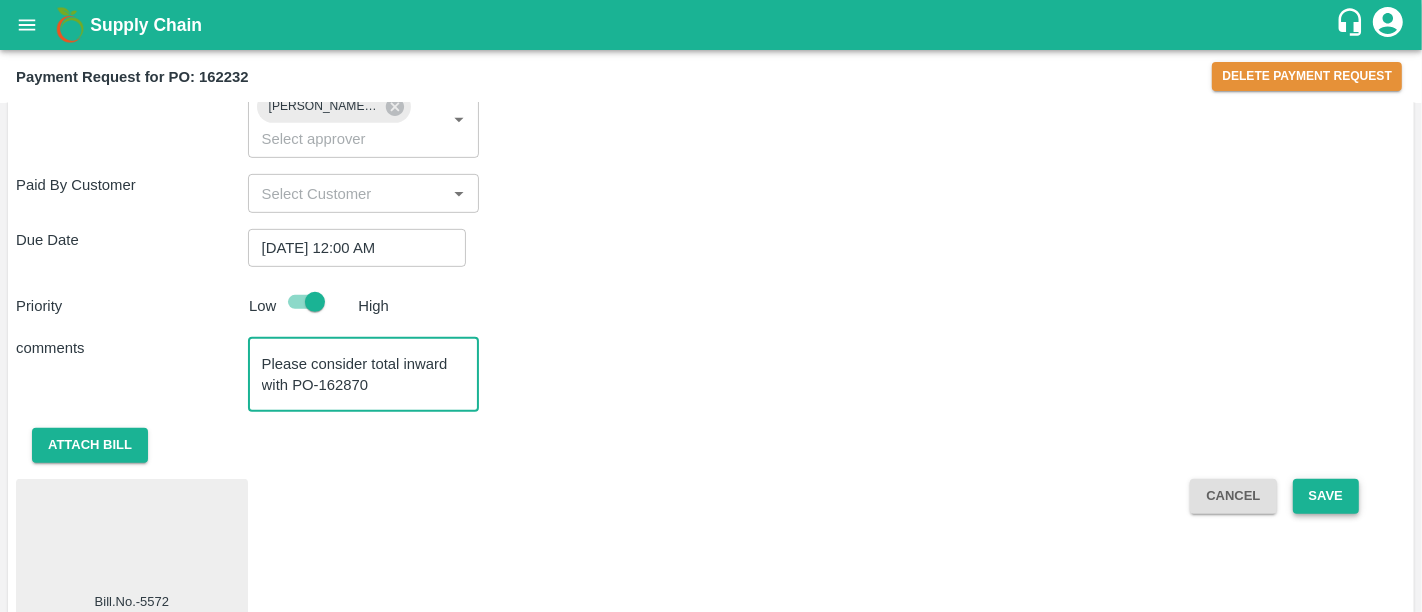 type on "Please consider total inward with PO-162870" 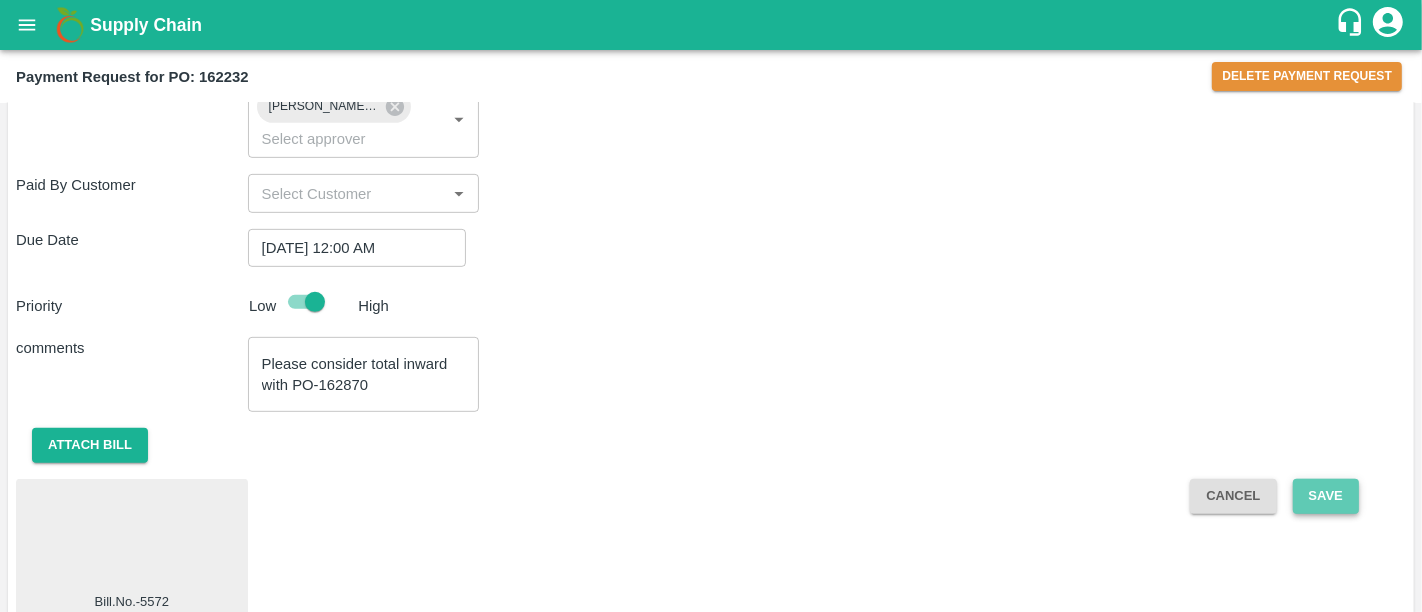 click on "Save" at bounding box center (1326, 496) 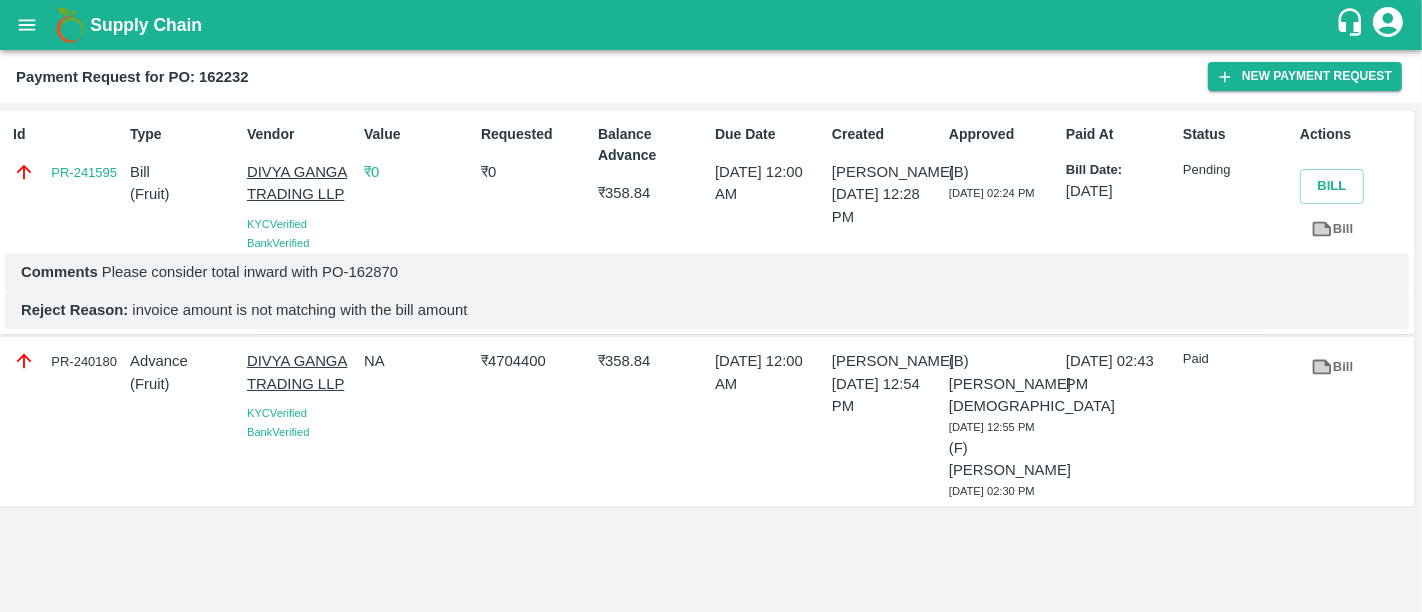 click on "Supply Chain" at bounding box center (146, 25) 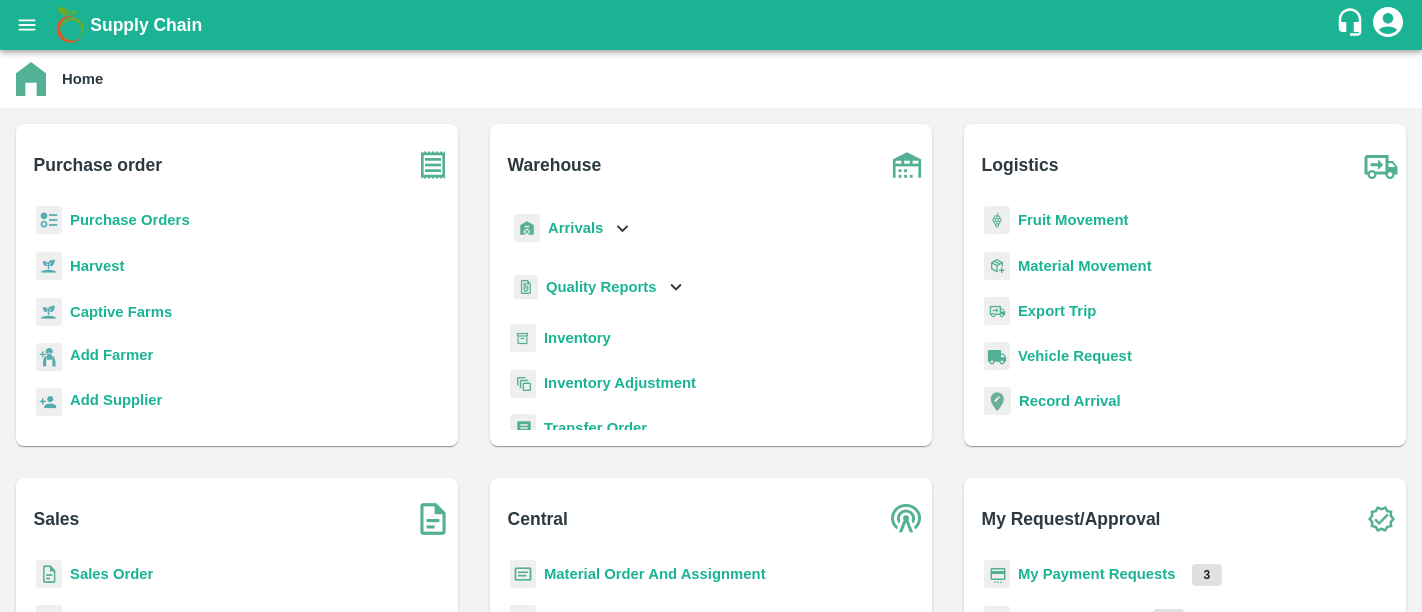 scroll, scrollTop: 0, scrollLeft: 0, axis: both 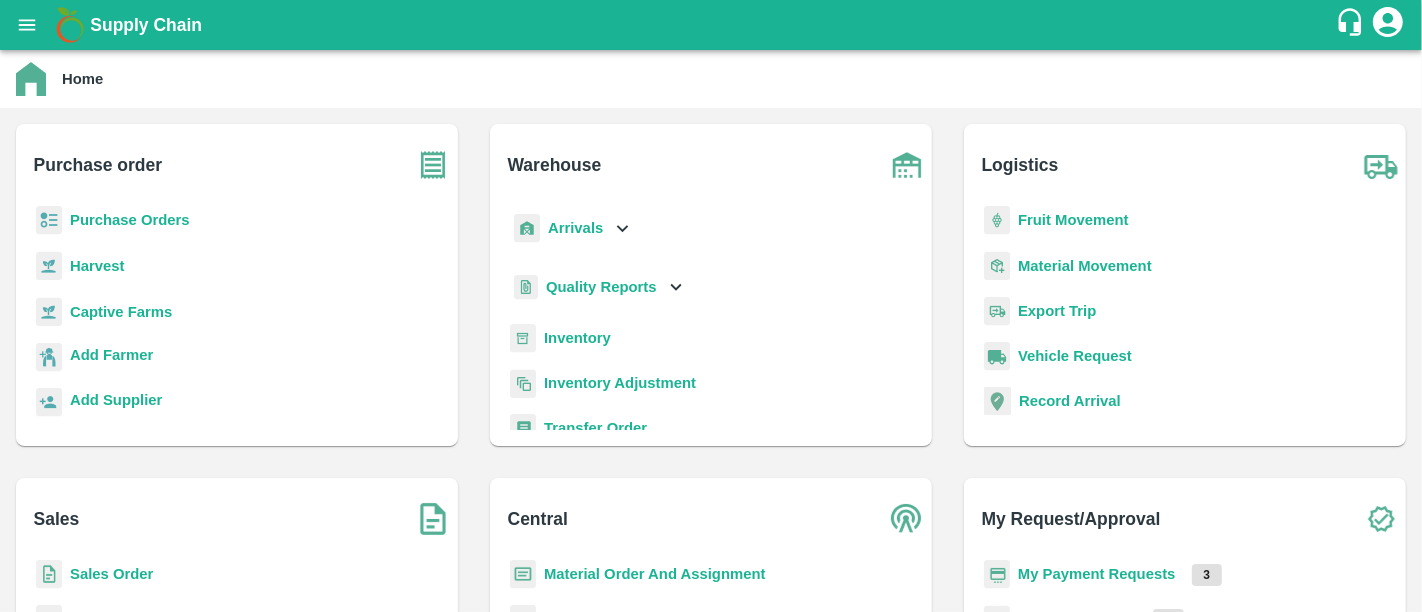 click on "My Payment Requests" at bounding box center (1097, 574) 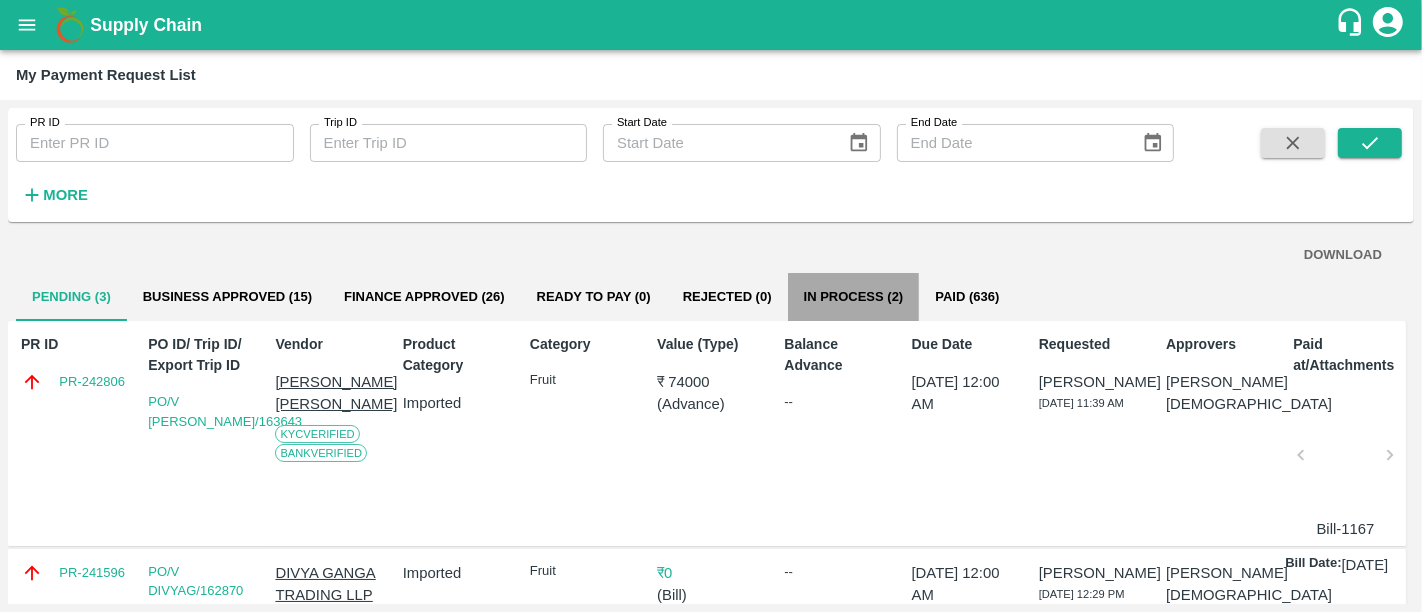 click on "In Process (2)" at bounding box center (854, 297) 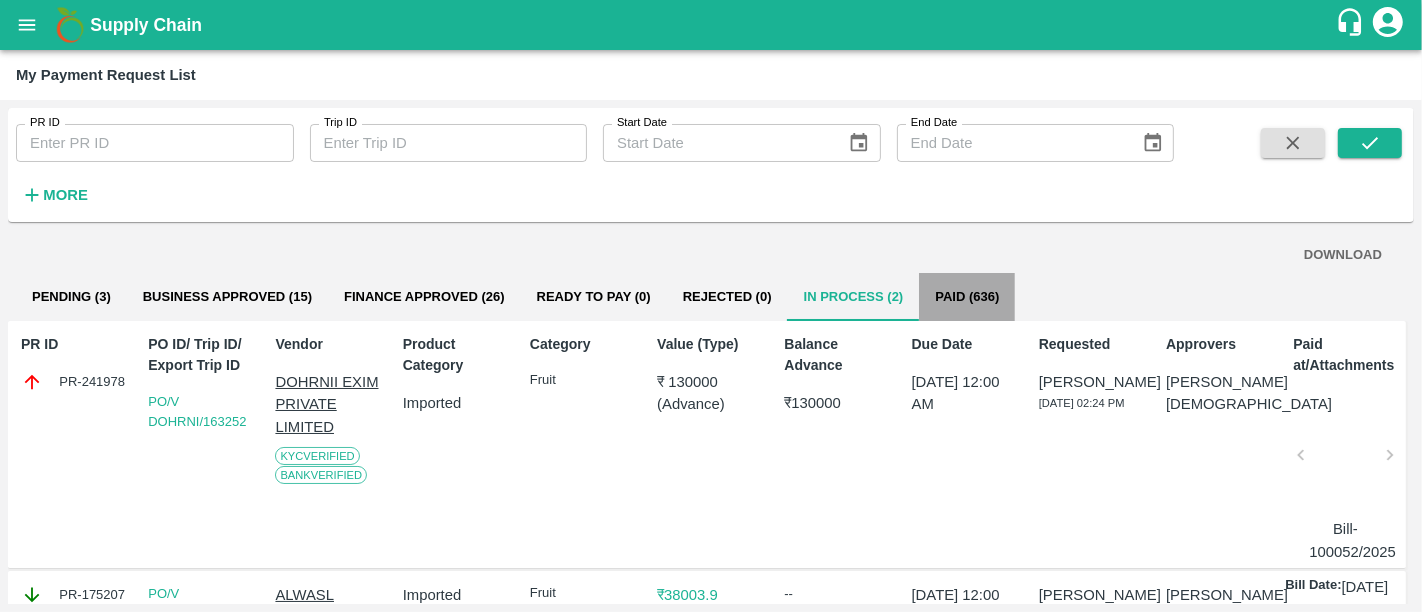 click on "Paid (636)" at bounding box center (967, 297) 